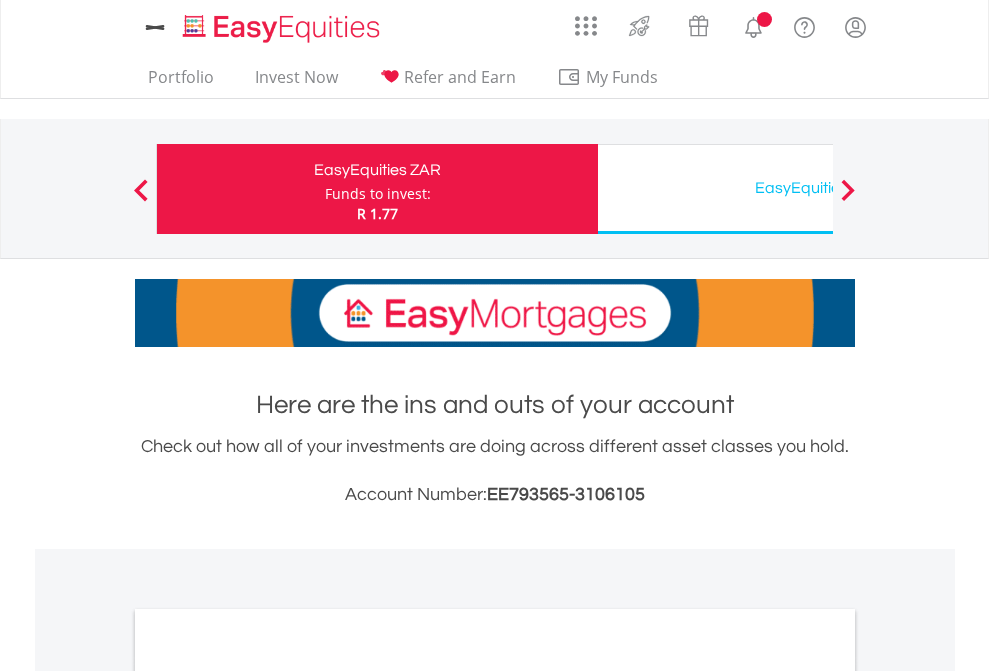 scroll, scrollTop: 0, scrollLeft: 0, axis: both 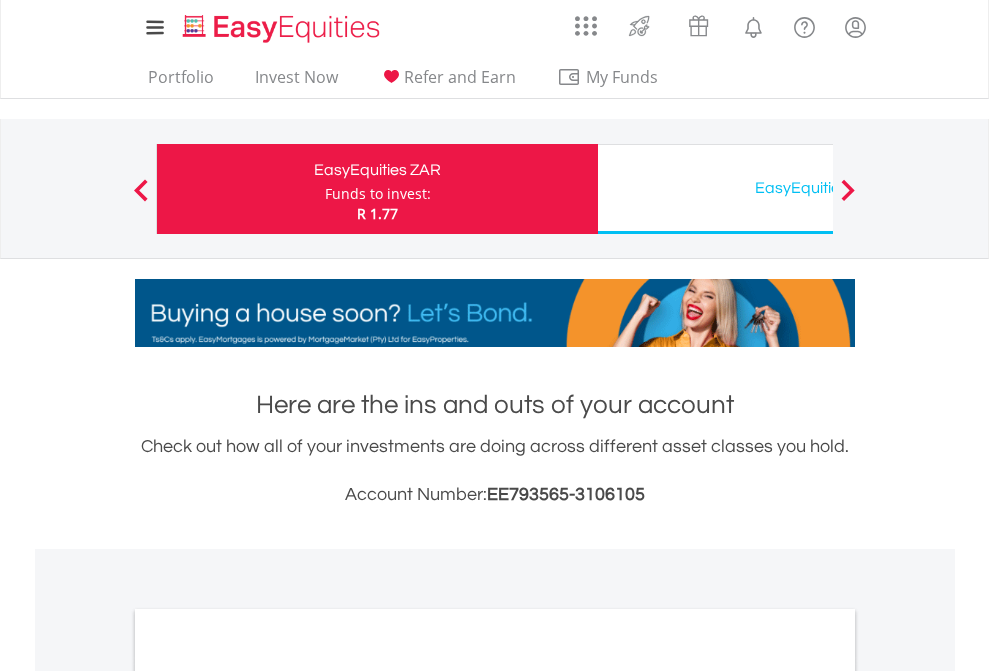 click on "Funds to invest:" at bounding box center [378, 194] 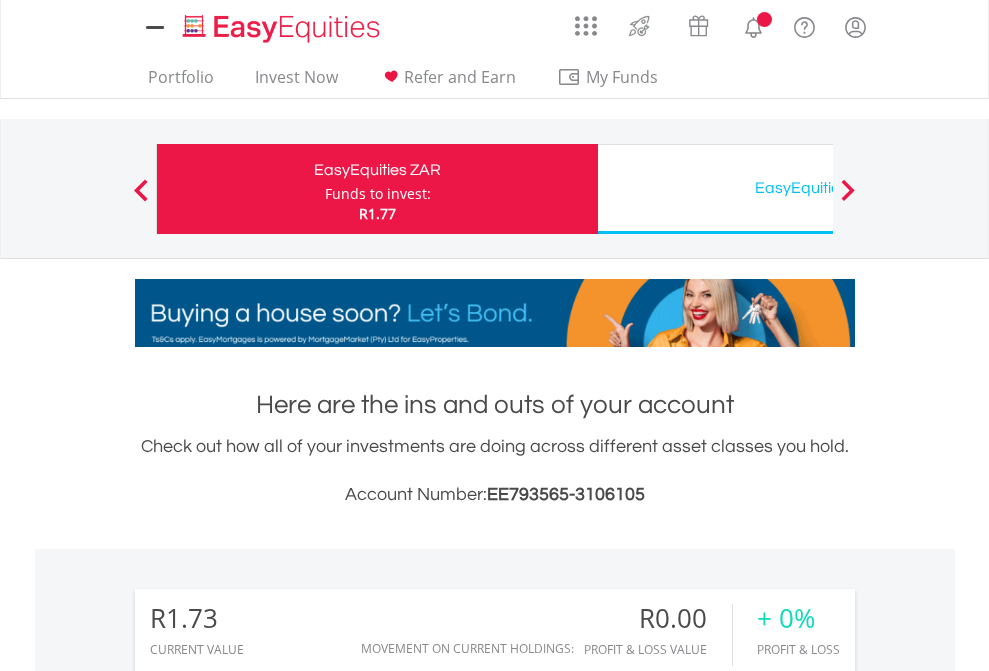scroll, scrollTop: 0, scrollLeft: 0, axis: both 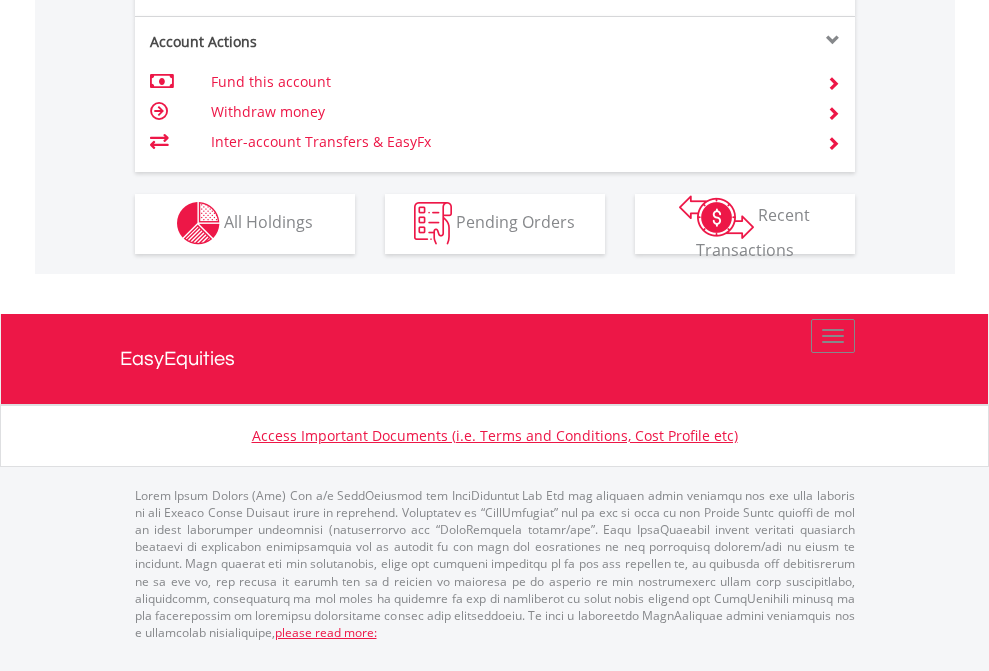 click on "Investment types" at bounding box center (706, -353) 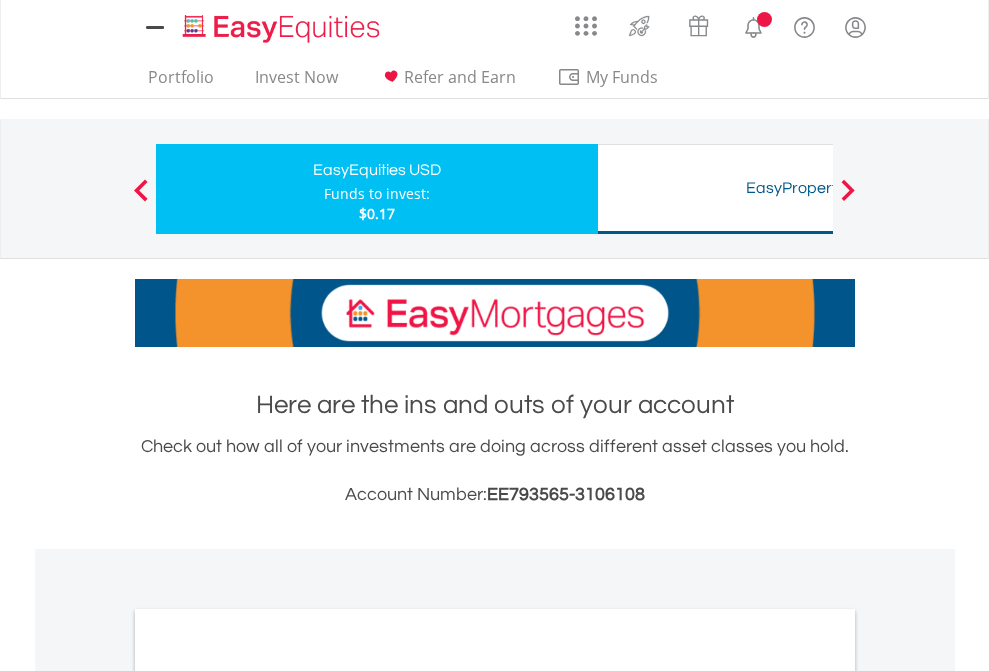 scroll, scrollTop: 0, scrollLeft: 0, axis: both 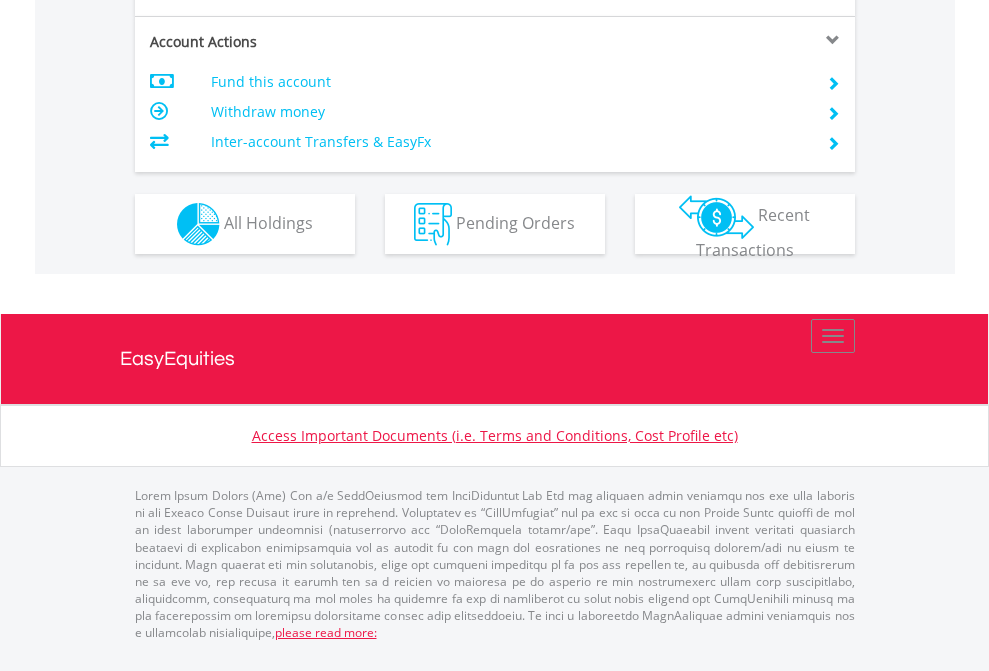 click on "Investment types" at bounding box center [706, -337] 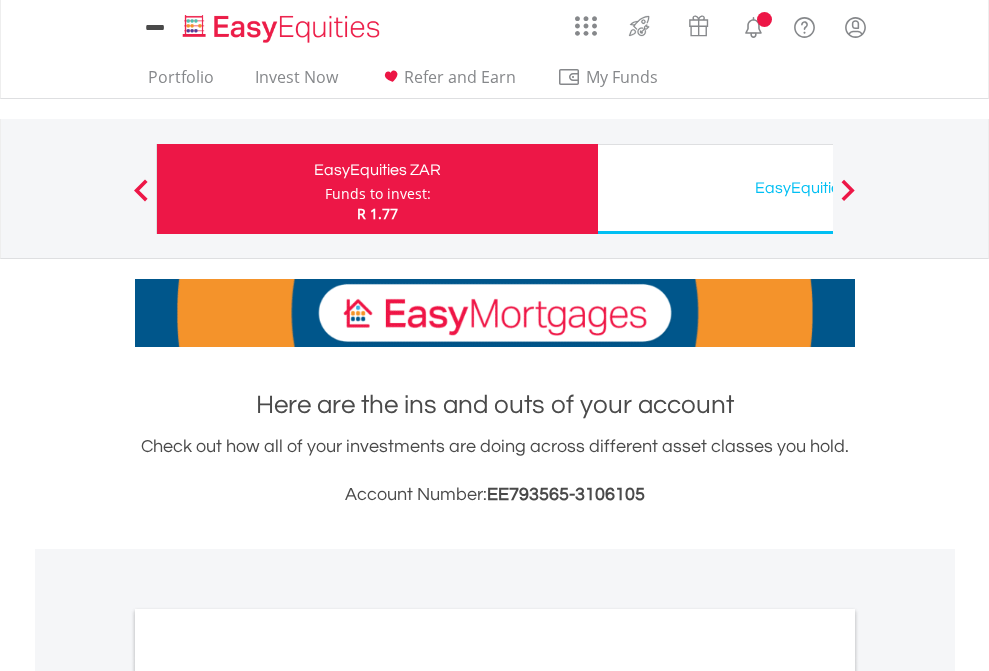 scroll, scrollTop: 0, scrollLeft: 0, axis: both 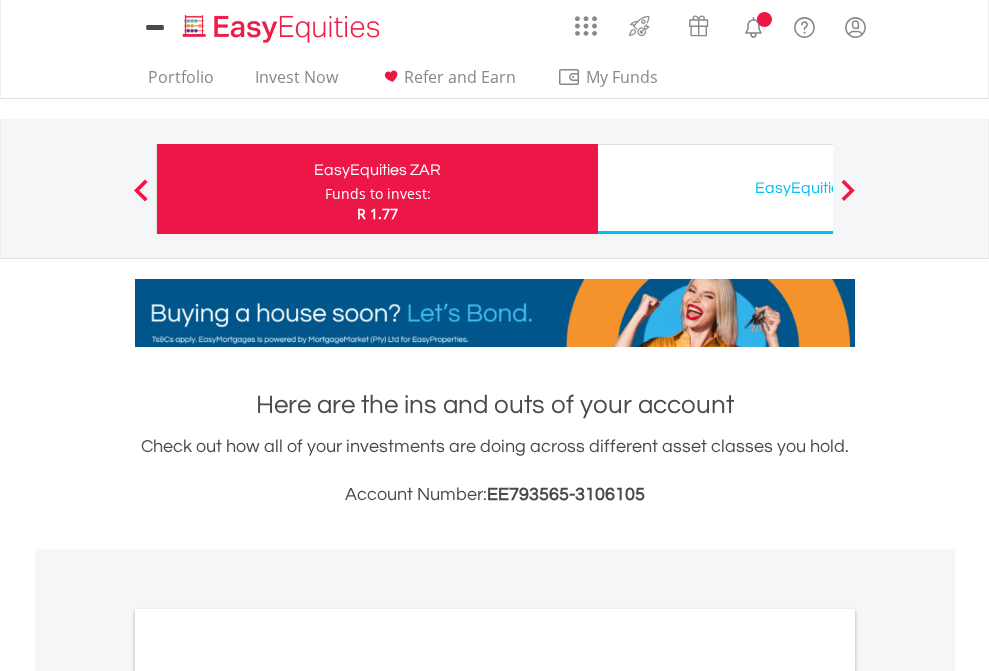click on "All Holdings" at bounding box center [268, 1096] 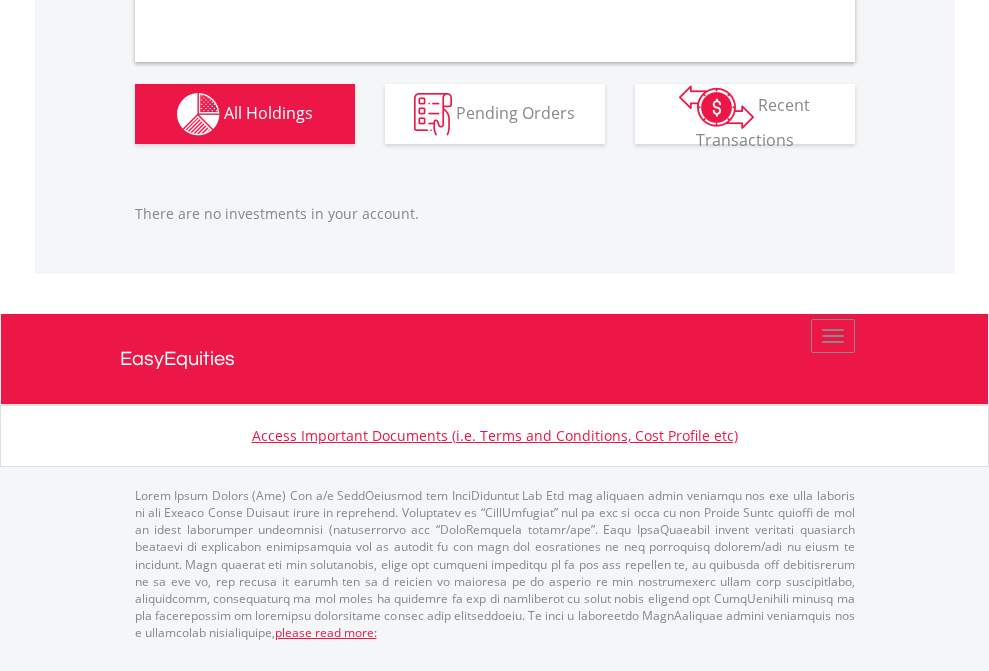 scroll, scrollTop: 1980, scrollLeft: 0, axis: vertical 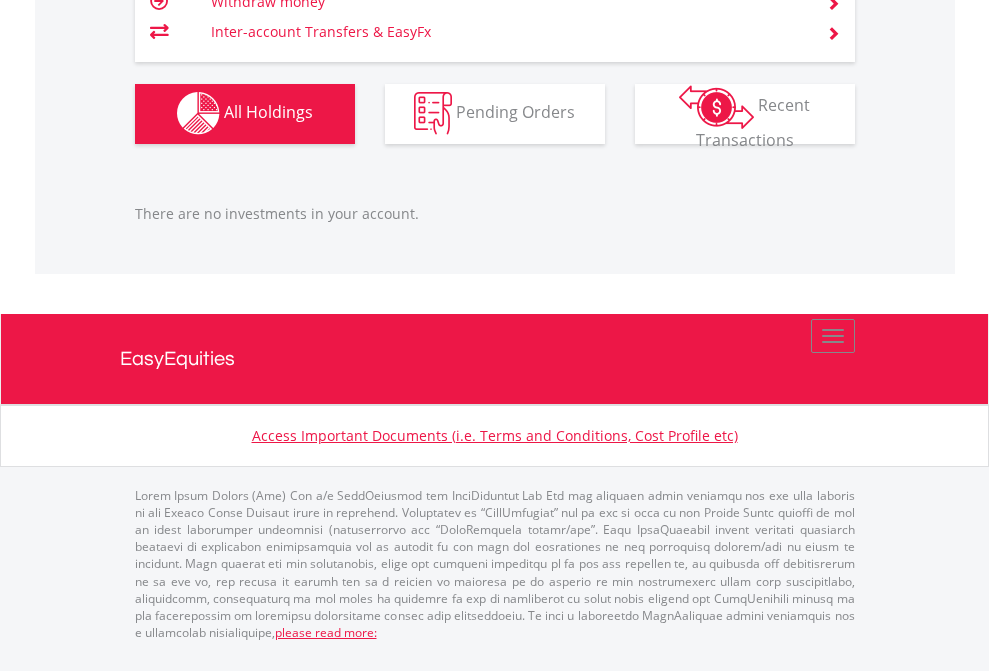 click on "EasyEquities USD" at bounding box center (818, -1142) 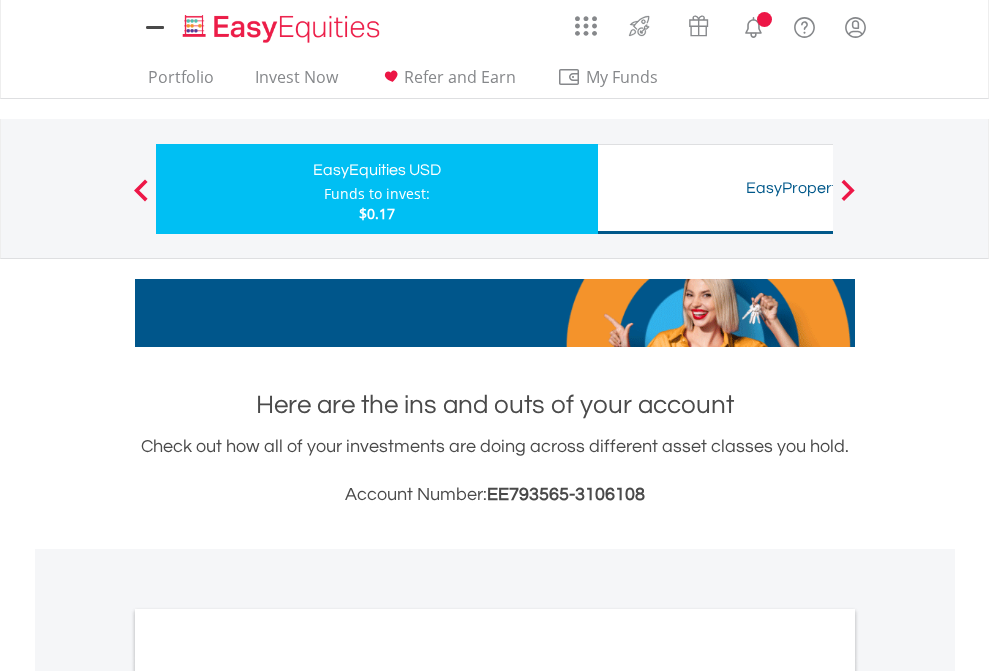 scroll, scrollTop: 0, scrollLeft: 0, axis: both 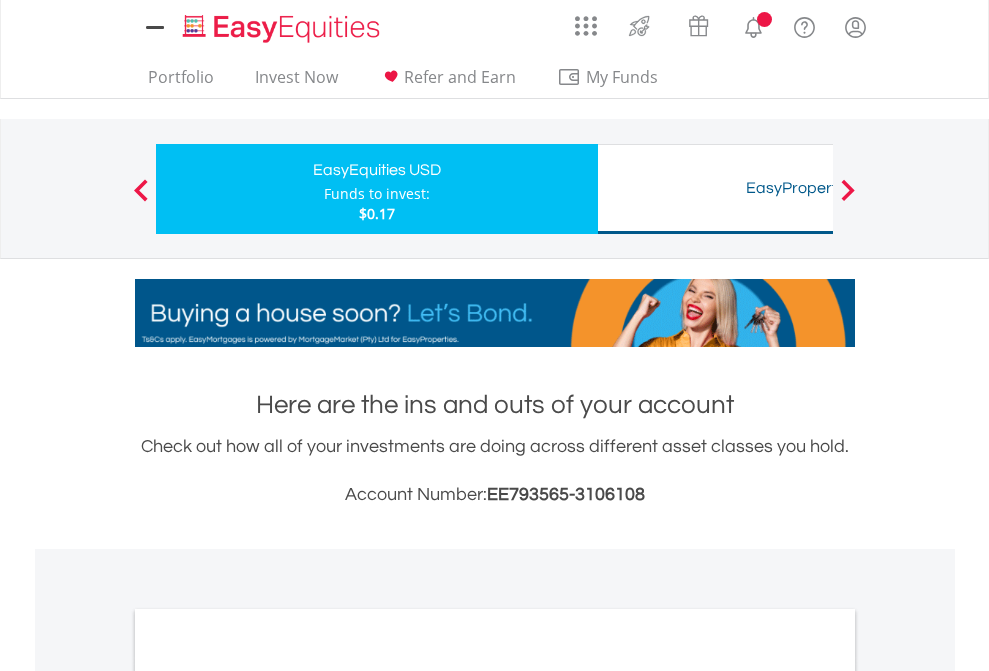 click on "All Holdings" at bounding box center (268, 1096) 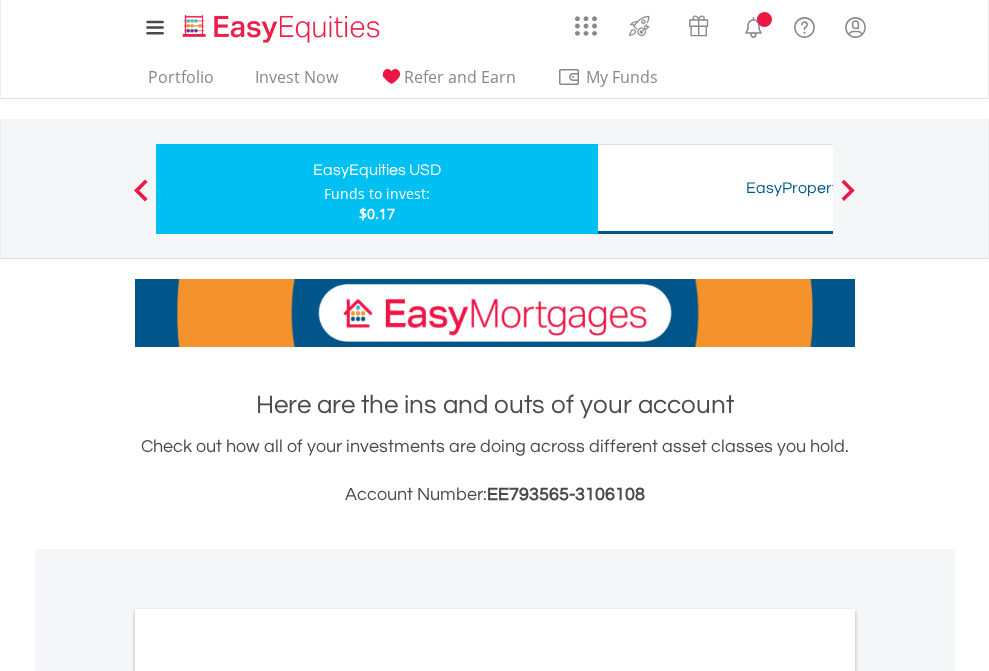 scroll, scrollTop: 1202, scrollLeft: 0, axis: vertical 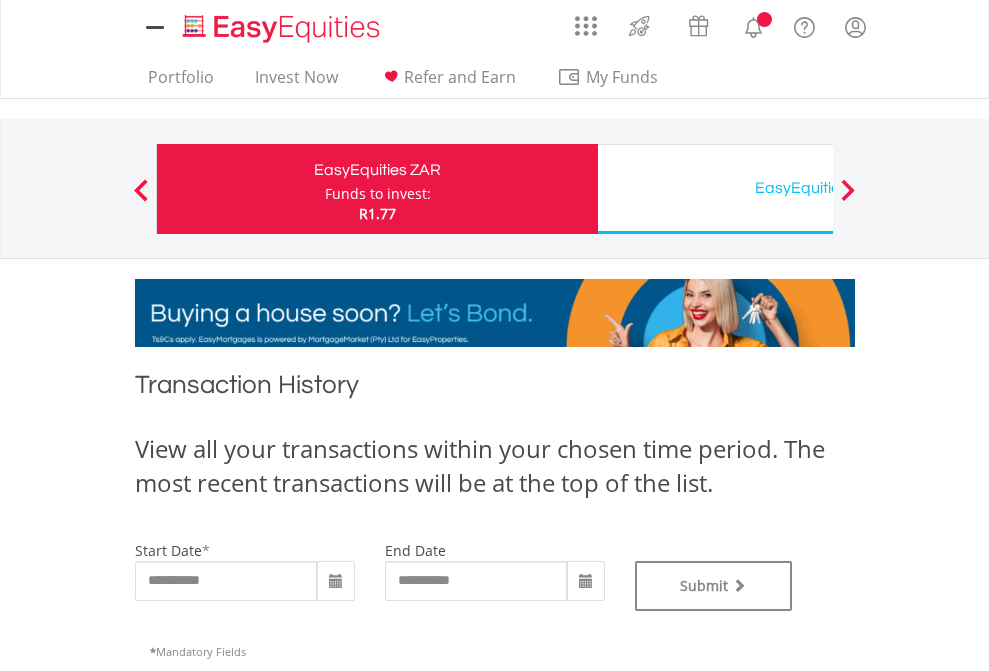 type on "**********" 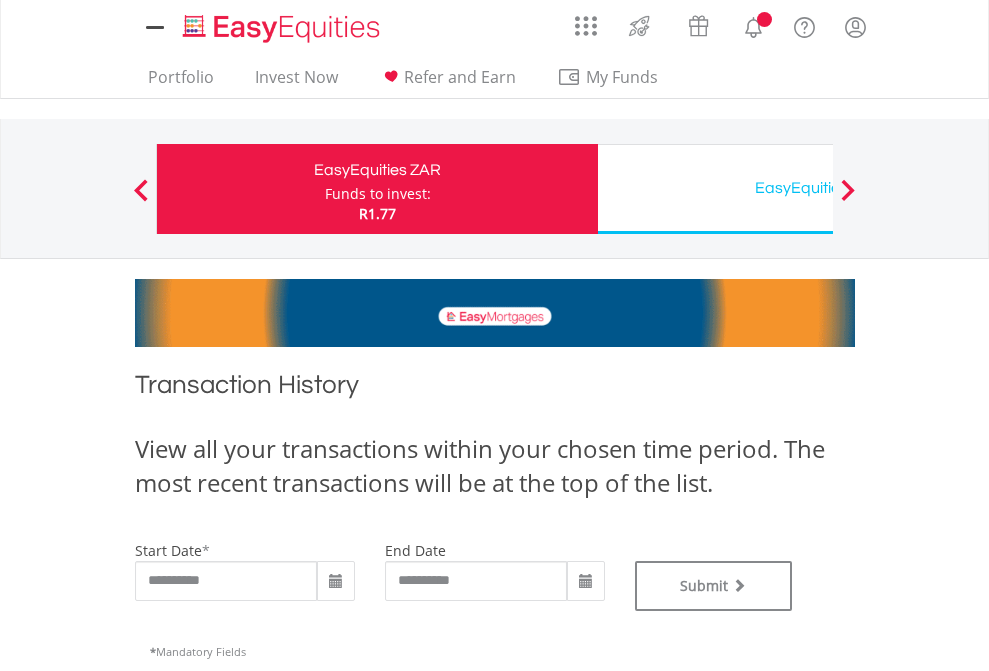 scroll, scrollTop: 0, scrollLeft: 0, axis: both 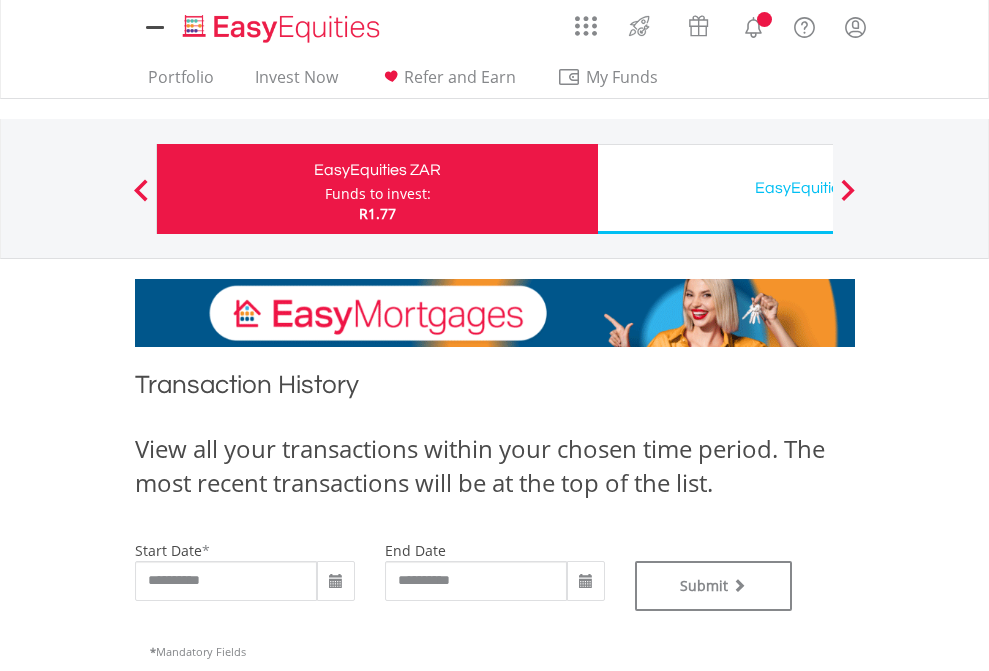 type on "**********" 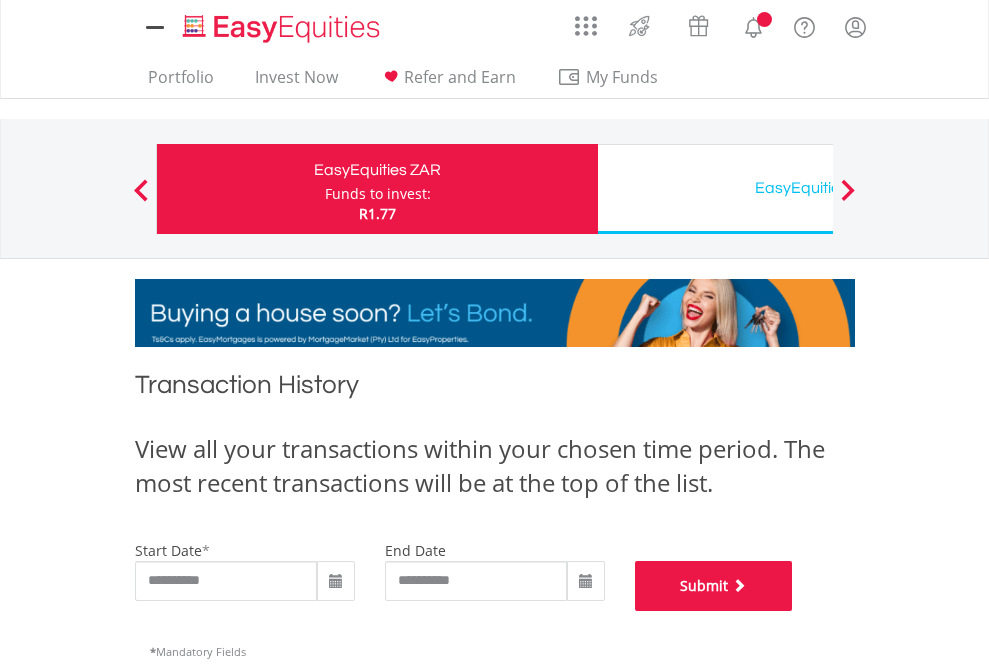 click on "Submit" at bounding box center (714, 586) 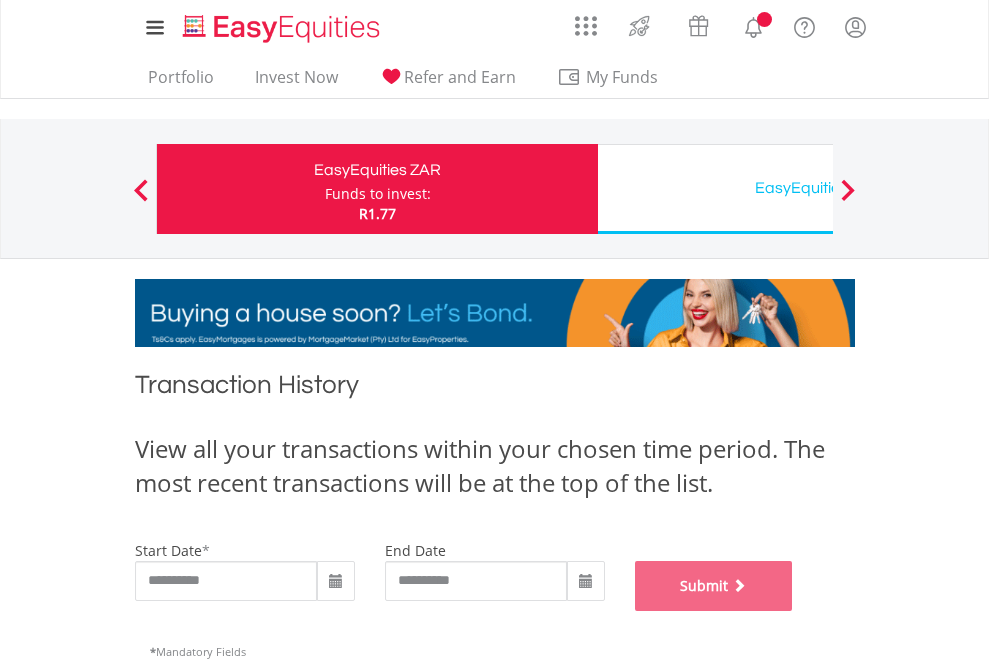 scroll, scrollTop: 811, scrollLeft: 0, axis: vertical 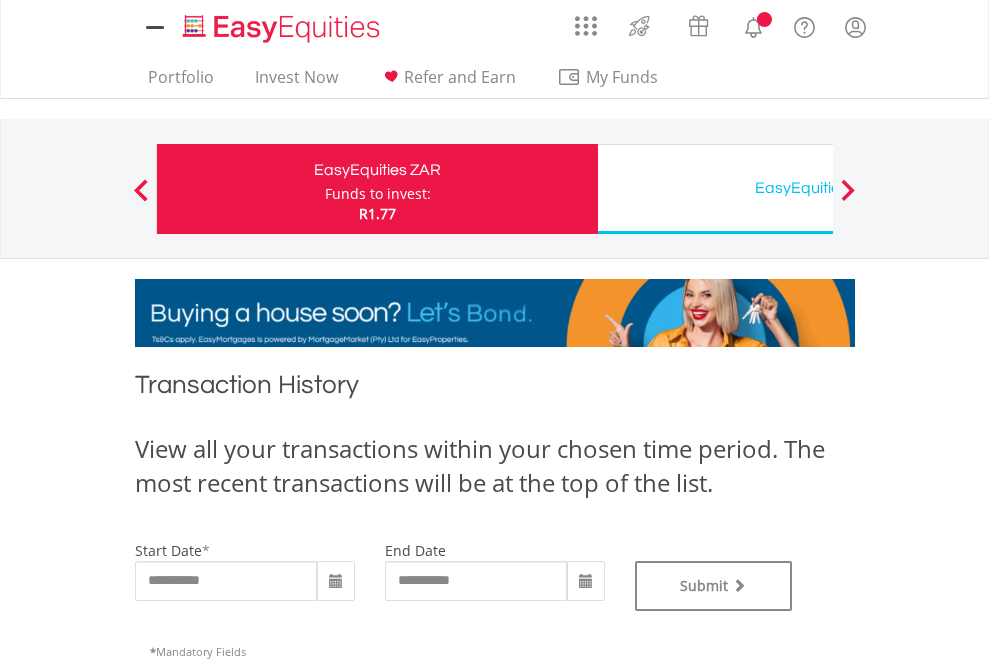 click on "EasyEquities USD" at bounding box center (818, 188) 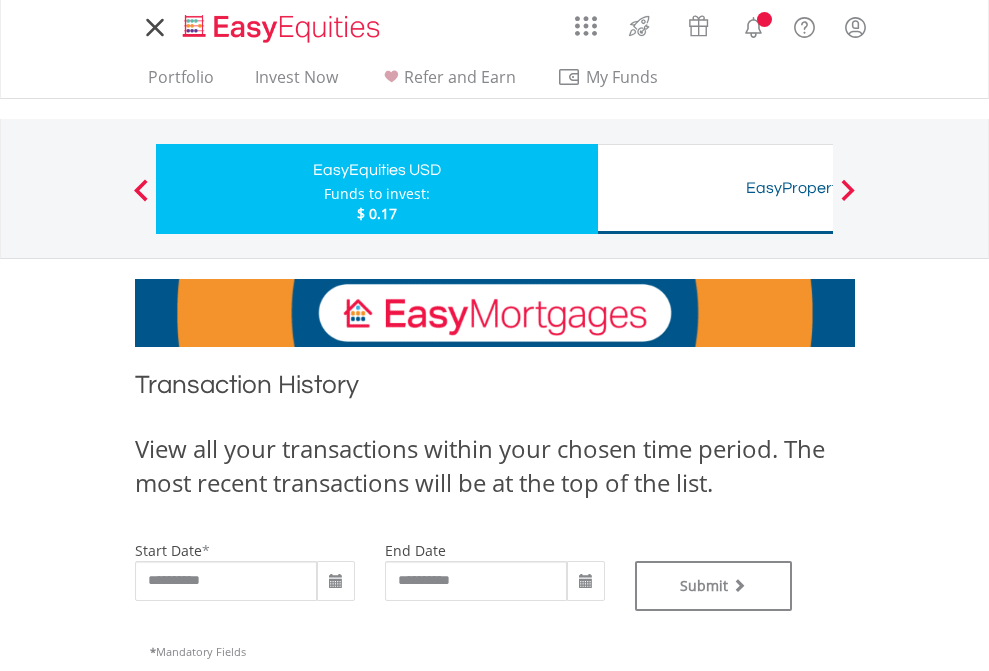 scroll, scrollTop: 0, scrollLeft: 0, axis: both 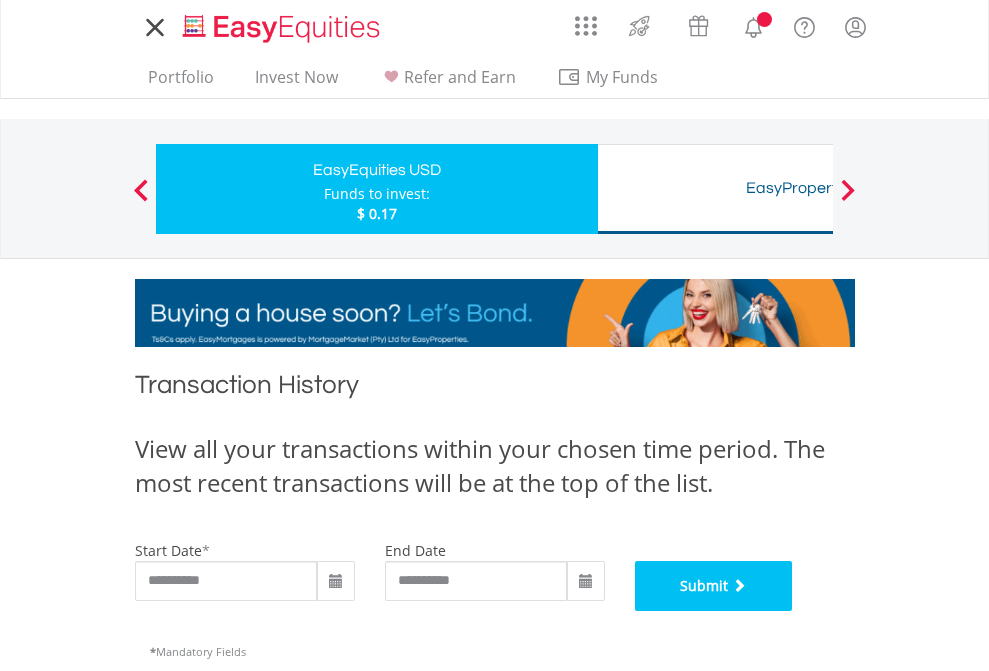 click on "Submit" at bounding box center [714, 586] 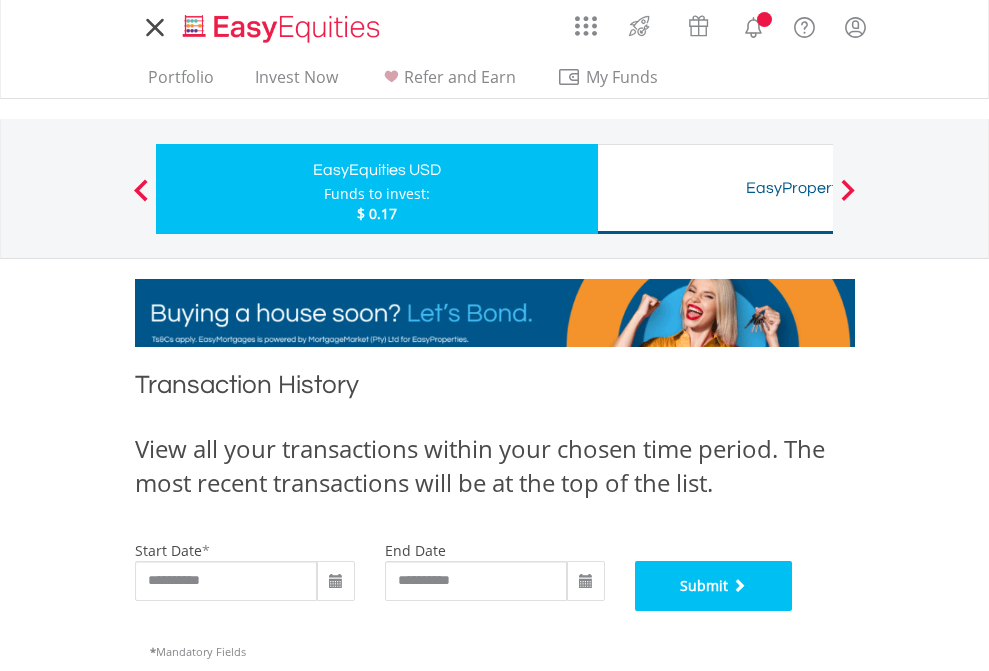 scroll, scrollTop: 811, scrollLeft: 0, axis: vertical 